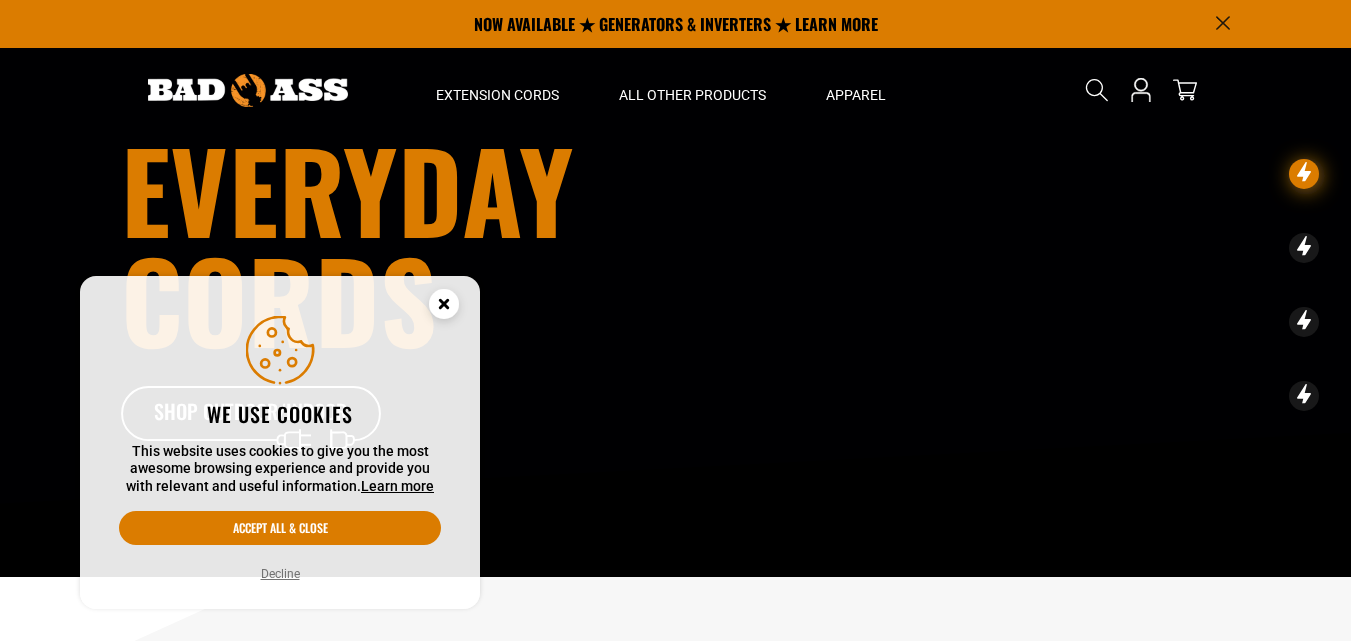 scroll, scrollTop: 0, scrollLeft: 0, axis: both 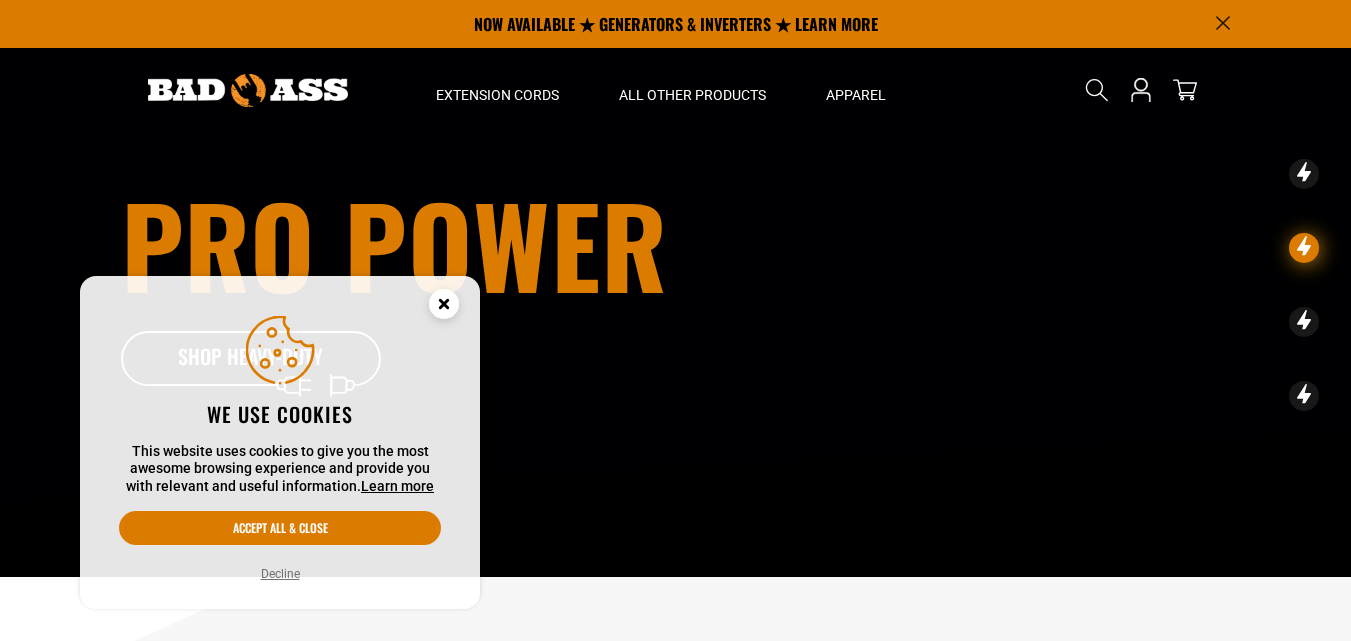 click 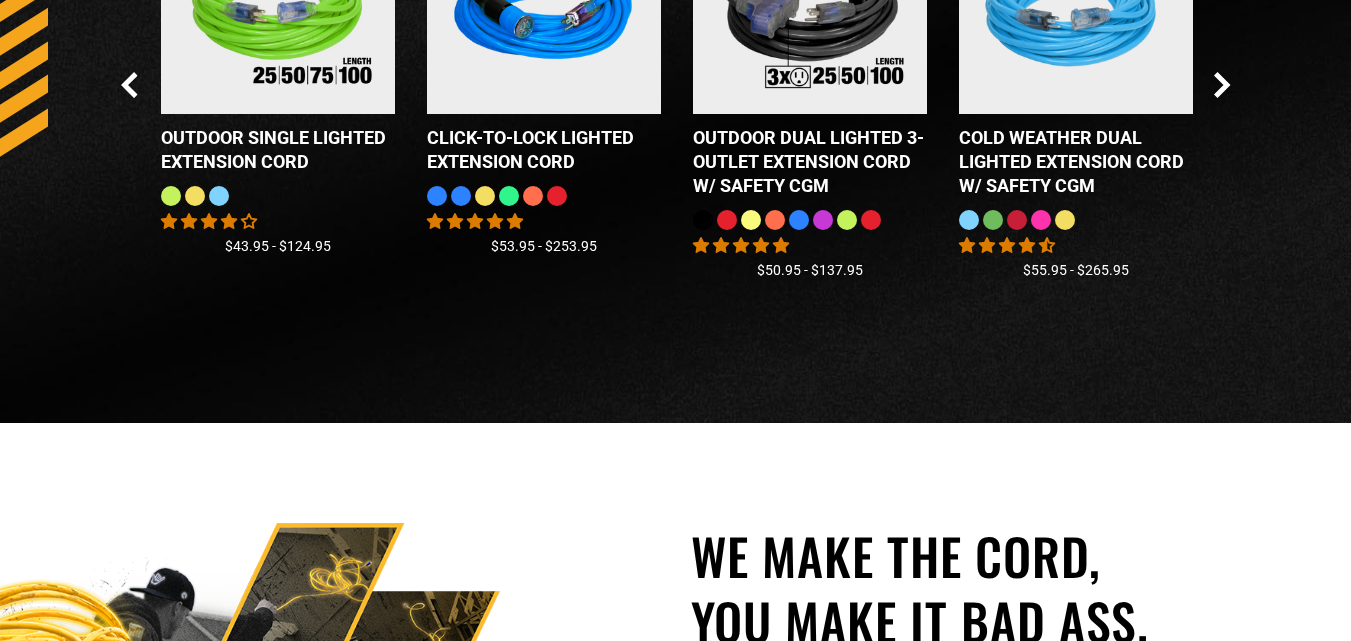 scroll, scrollTop: 3151, scrollLeft: 0, axis: vertical 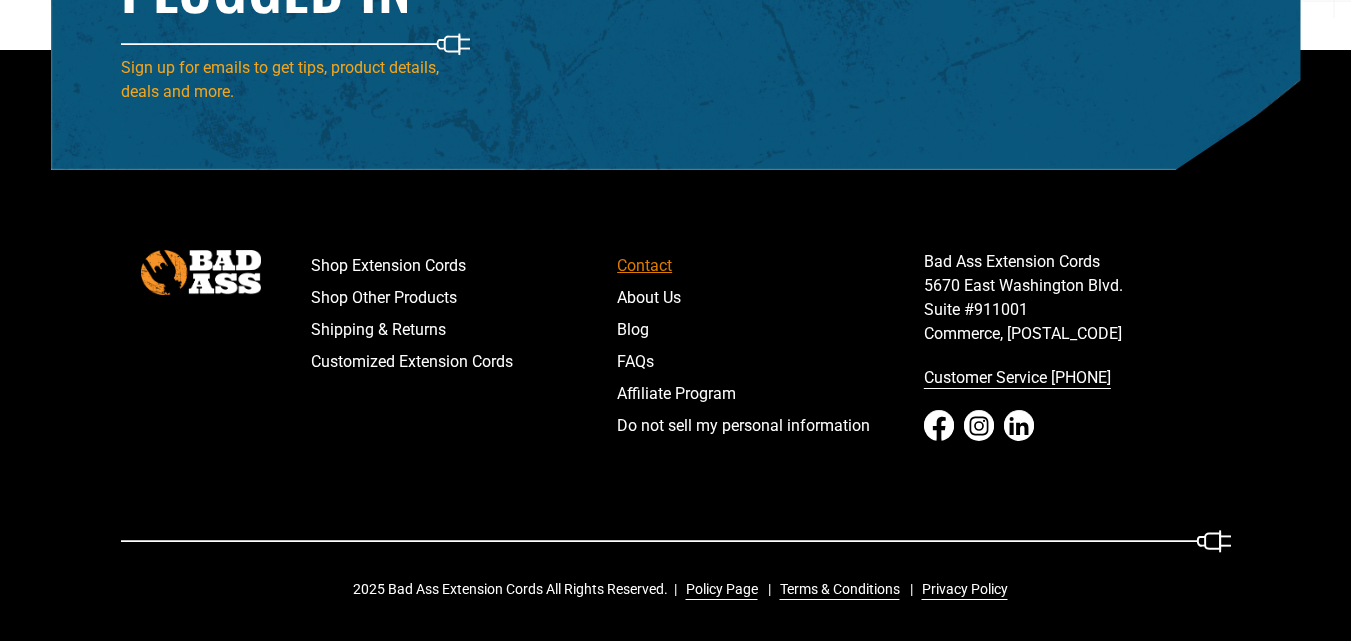 click on "Contact" at bounding box center [770, 266] 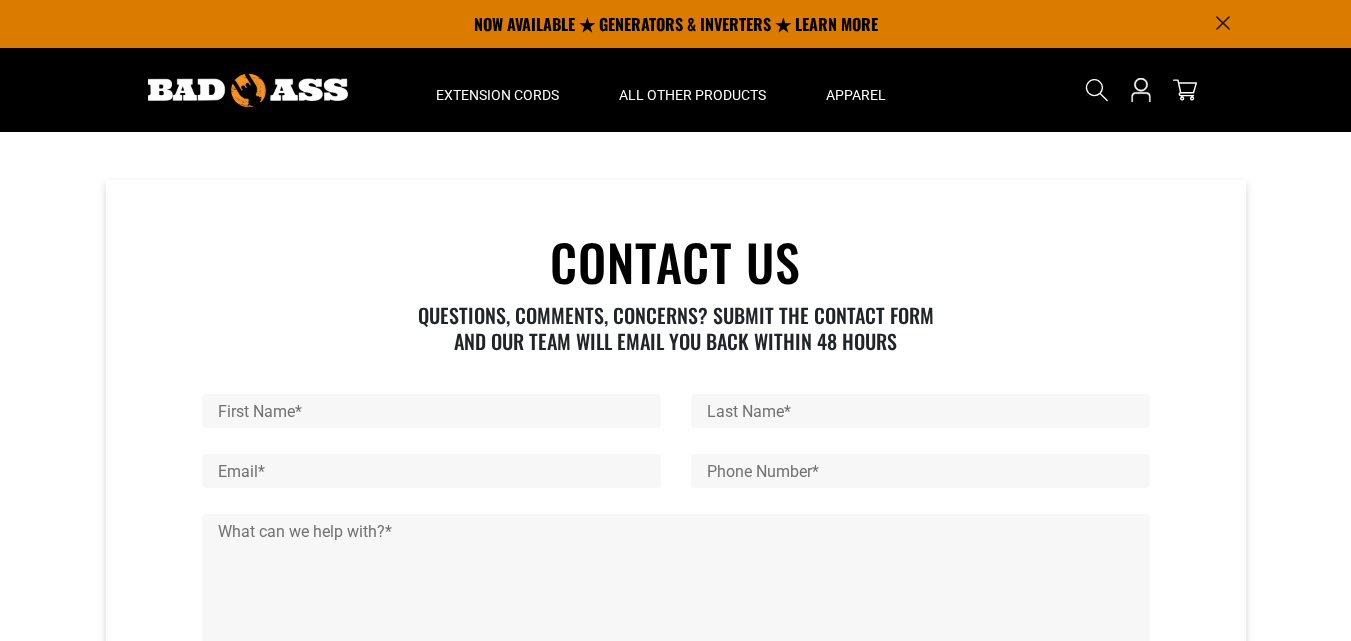 scroll, scrollTop: 0, scrollLeft: 0, axis: both 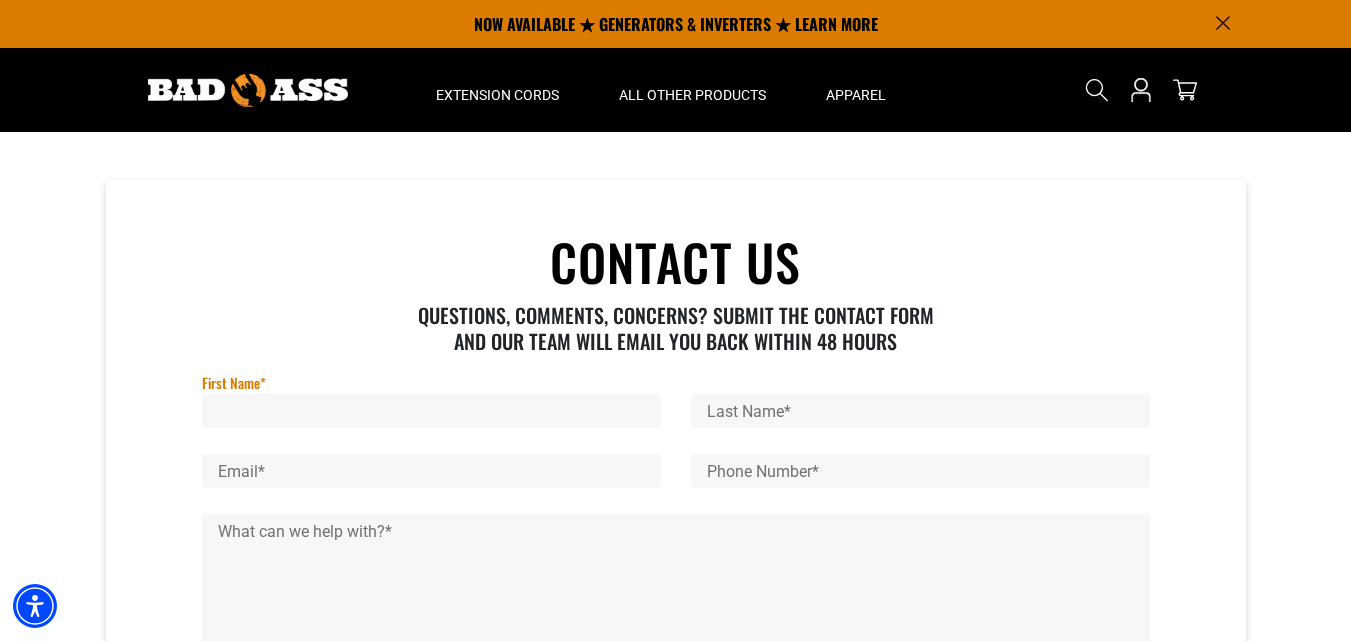 click on "First Name *" at bounding box center [431, 411] 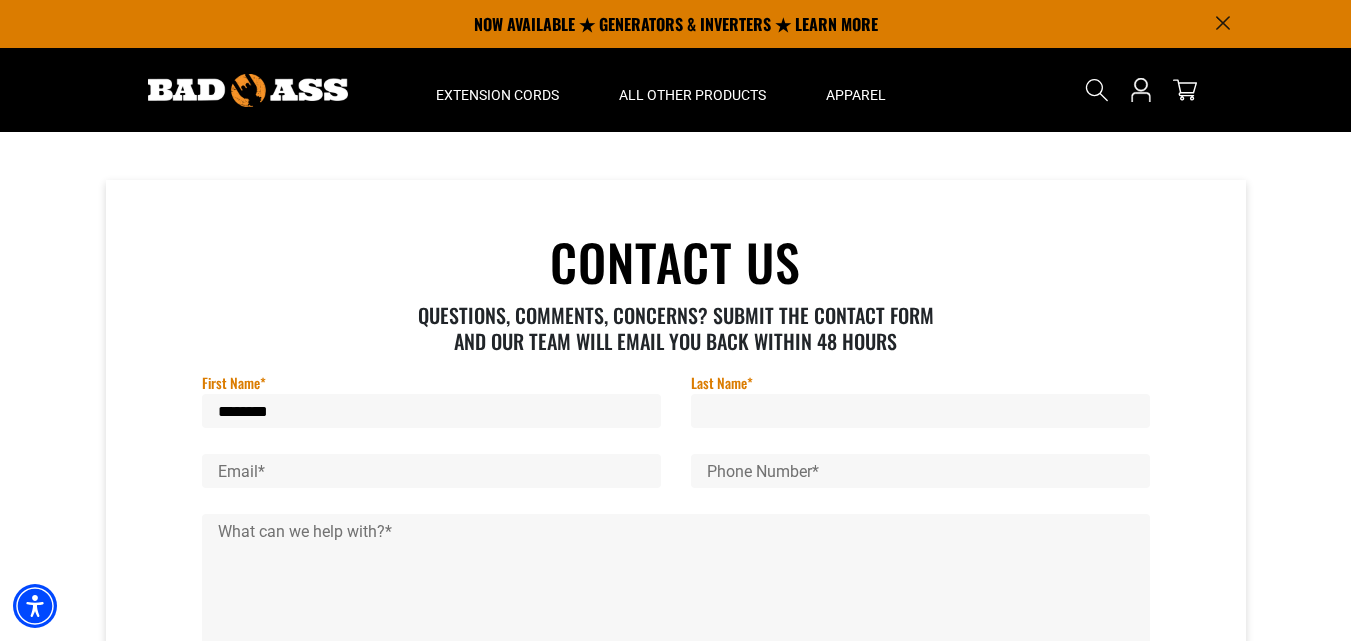 click on "Last Name *" at bounding box center (920, 411) 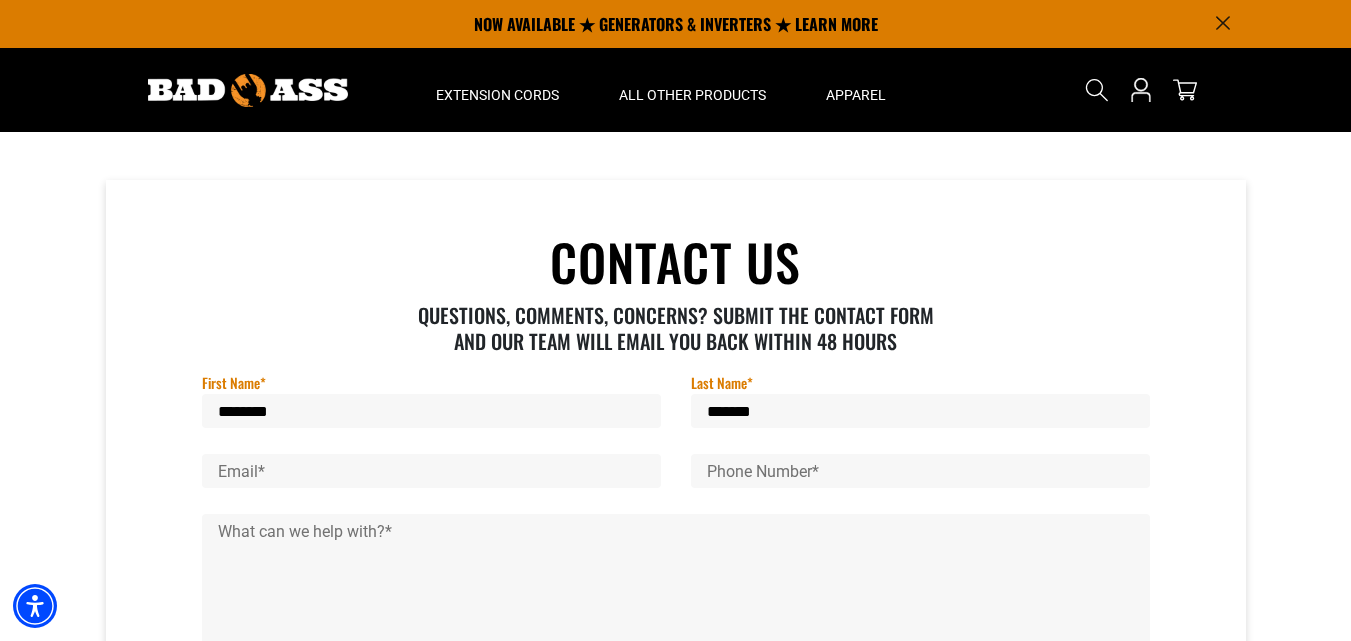 type on "*******" 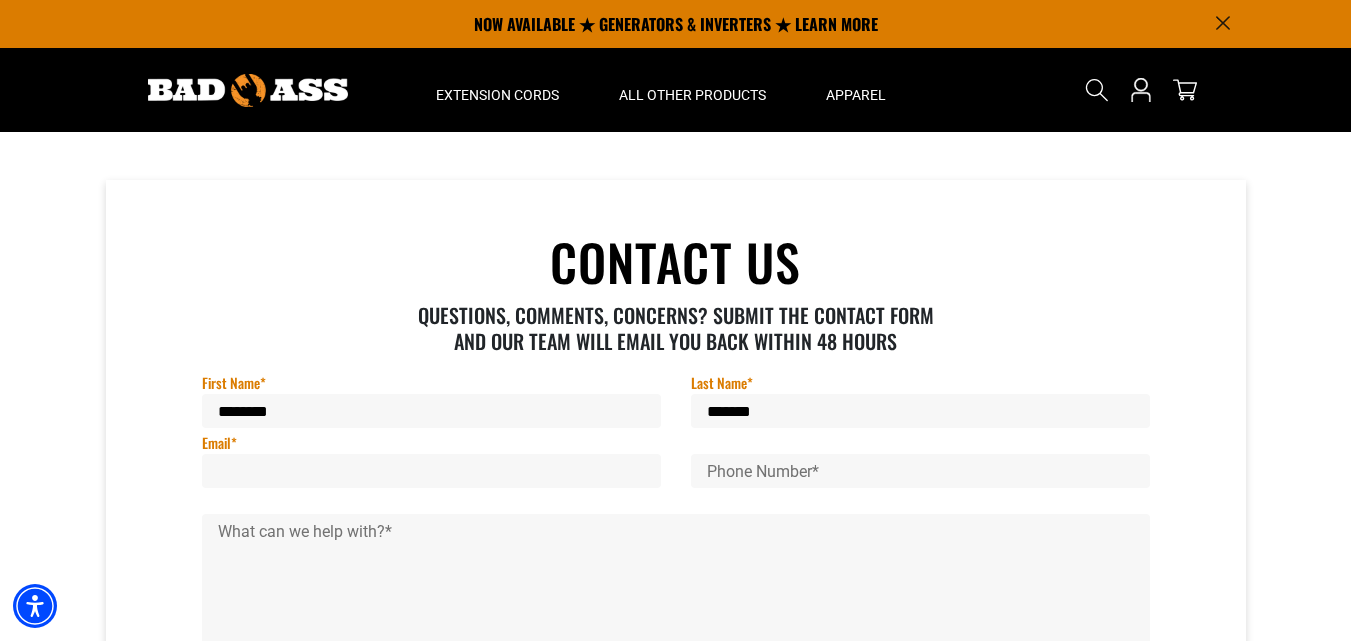 click on "Email *" at bounding box center [431, 471] 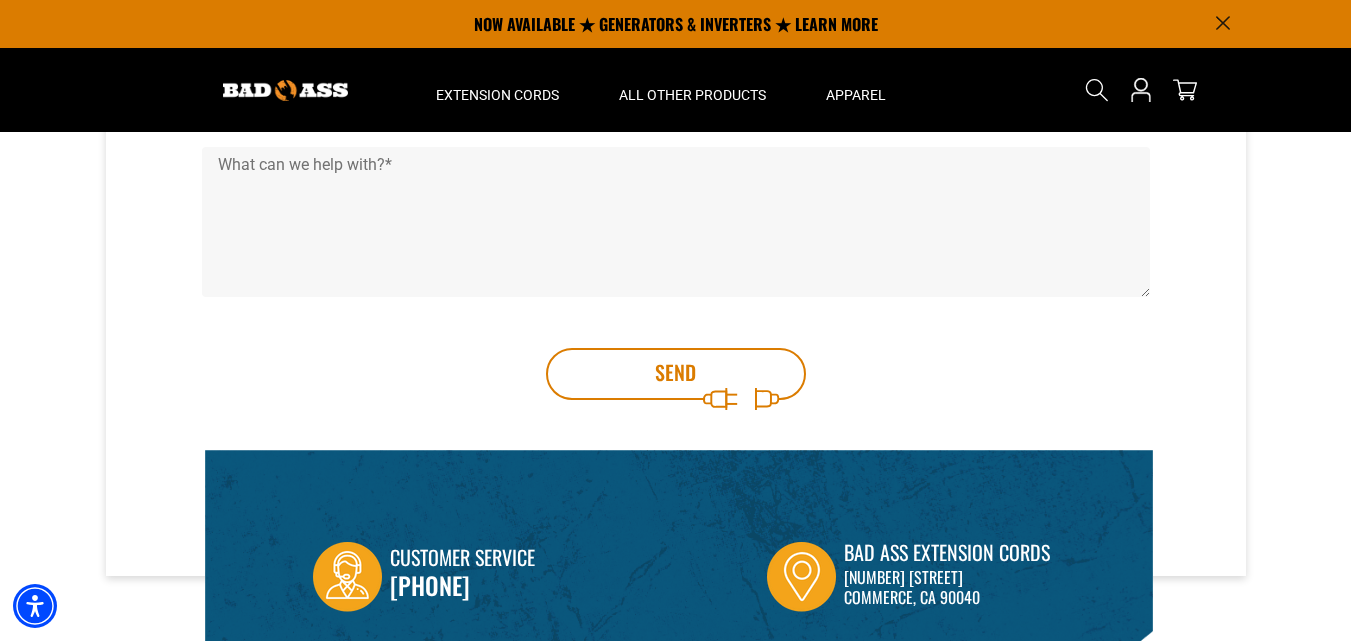 scroll, scrollTop: 364, scrollLeft: 0, axis: vertical 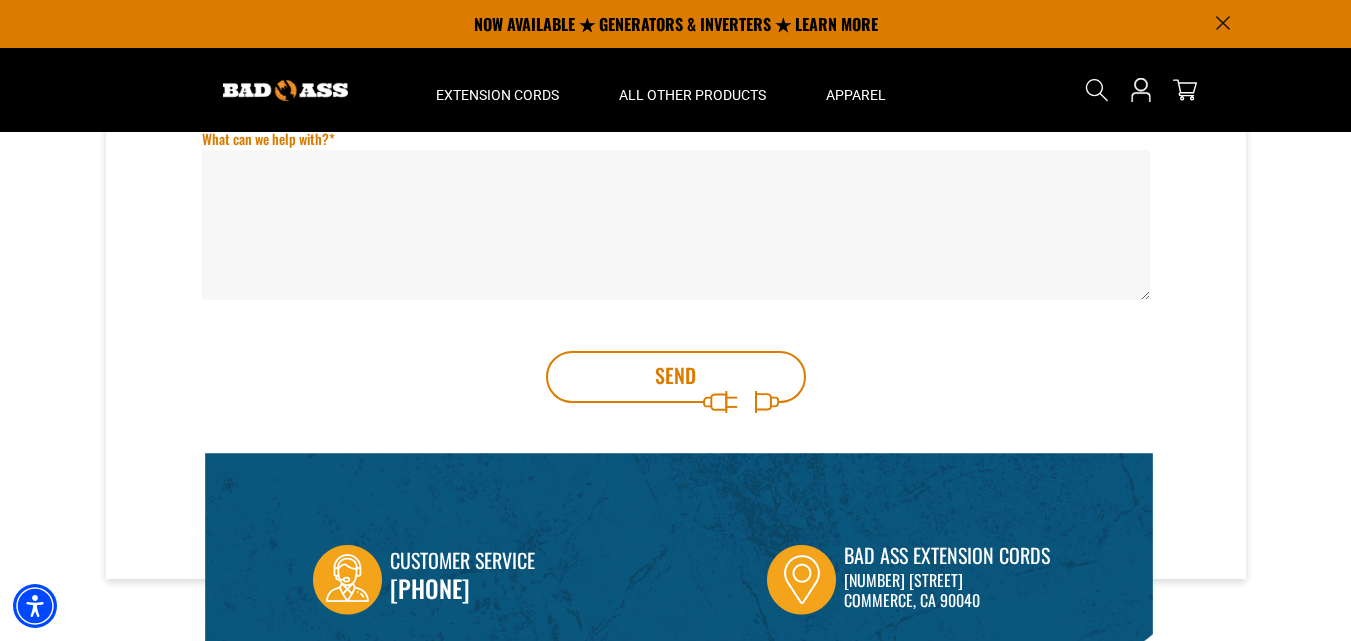 click on "What can we help with? *" at bounding box center [676, 225] 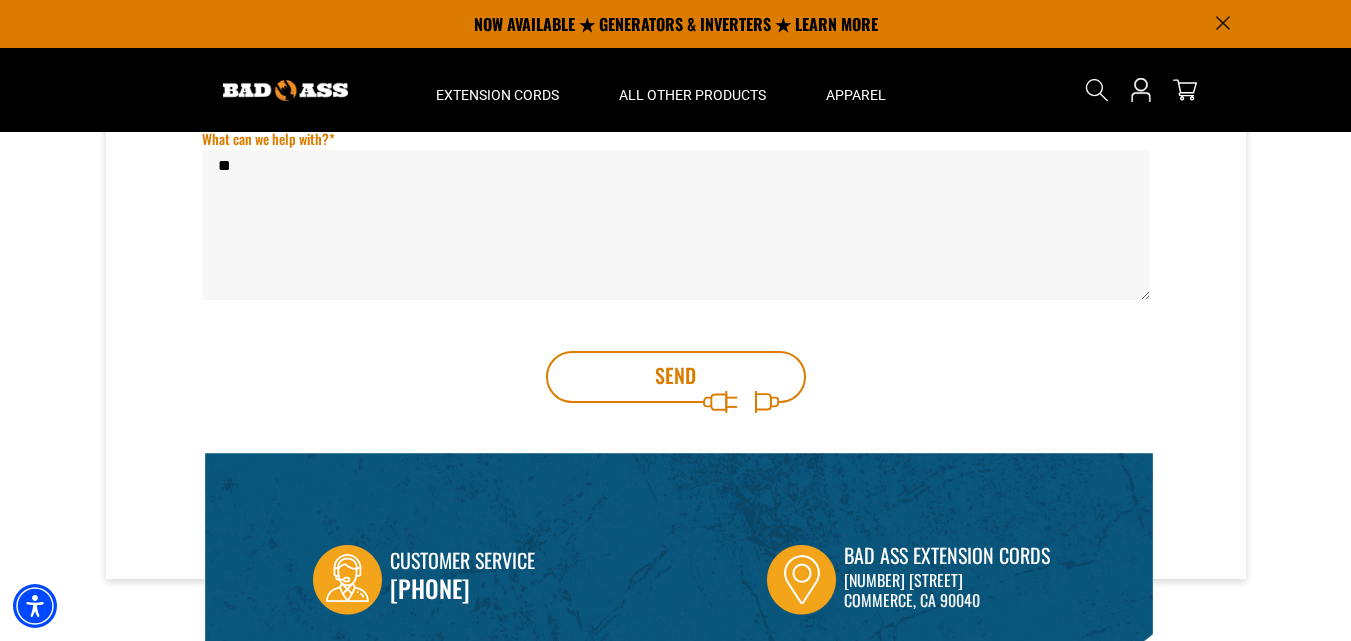 type on "*" 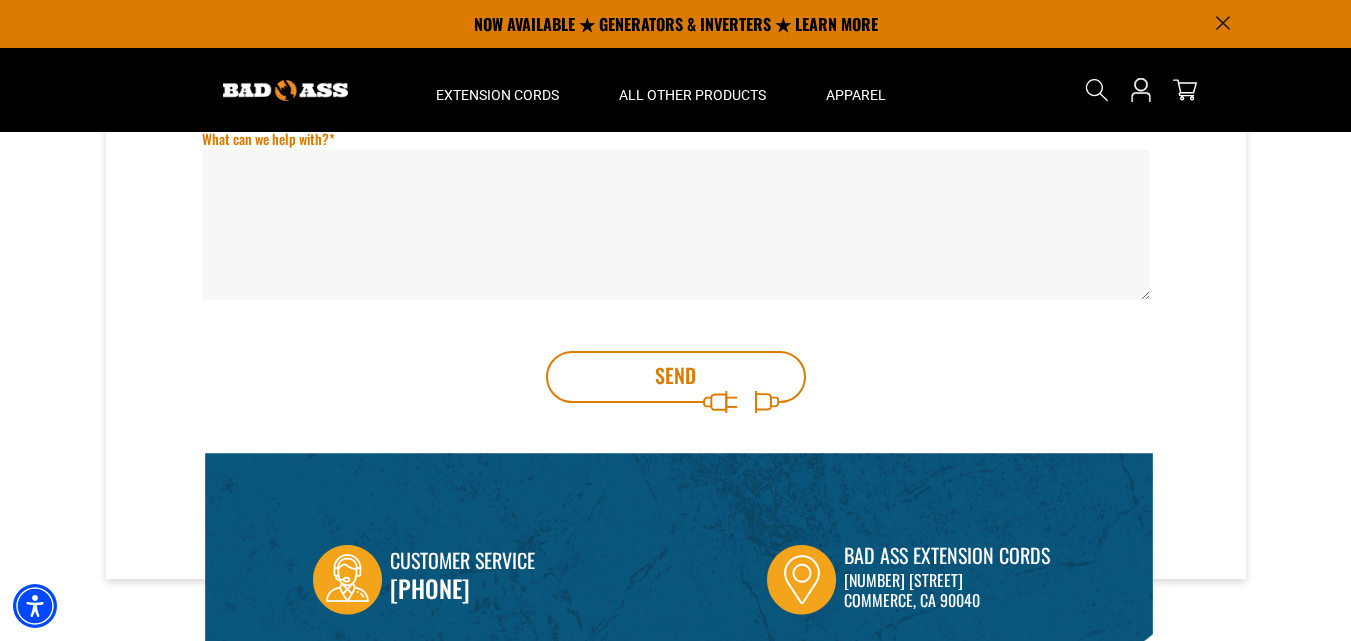 paste on "**********" 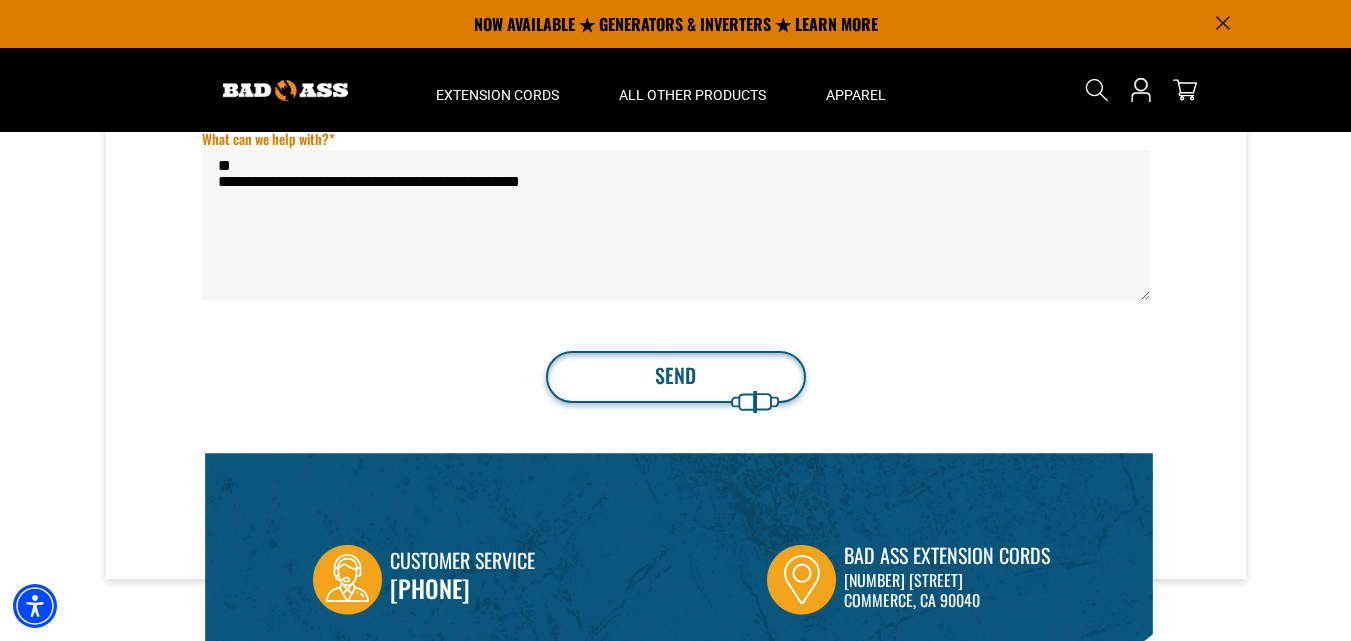 type on "**********" 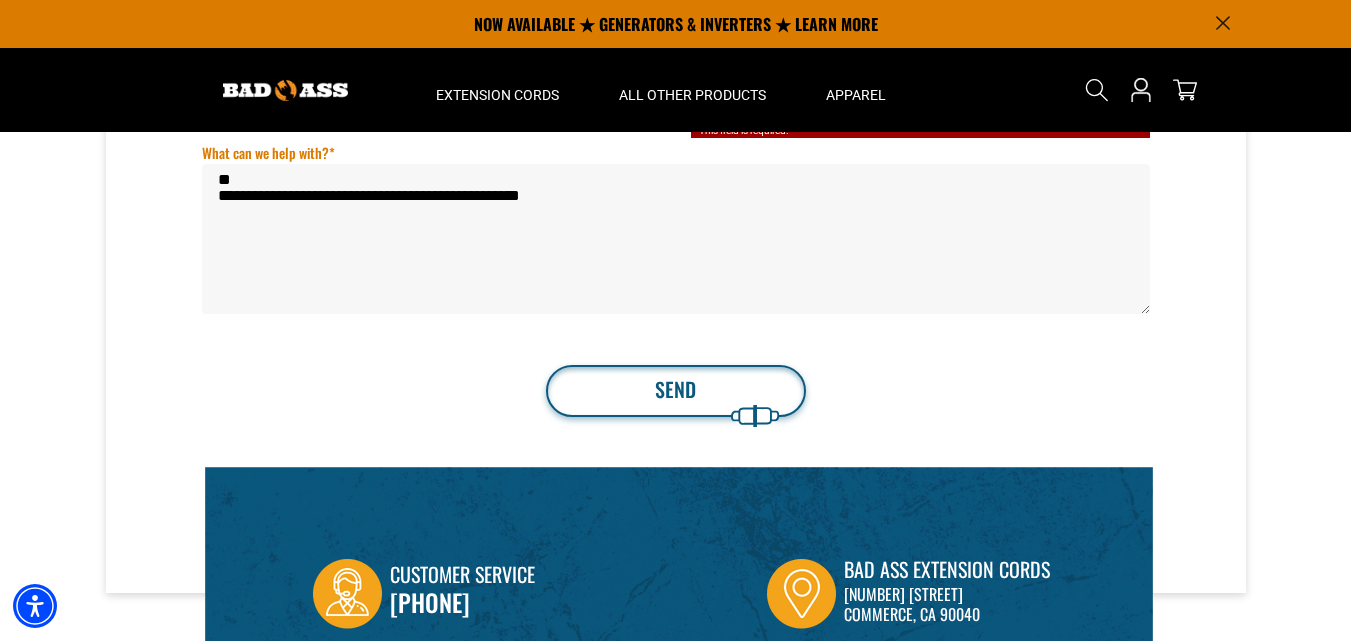 click on "Send" at bounding box center [676, 391] 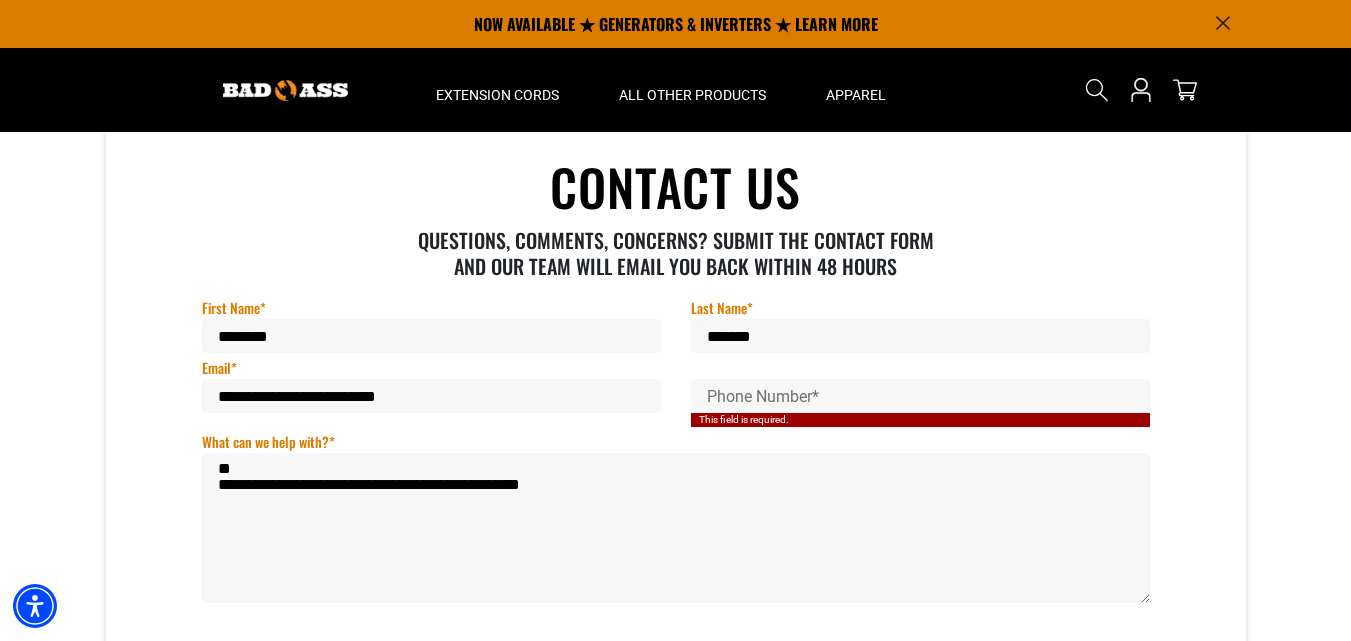 scroll, scrollTop: 74, scrollLeft: 0, axis: vertical 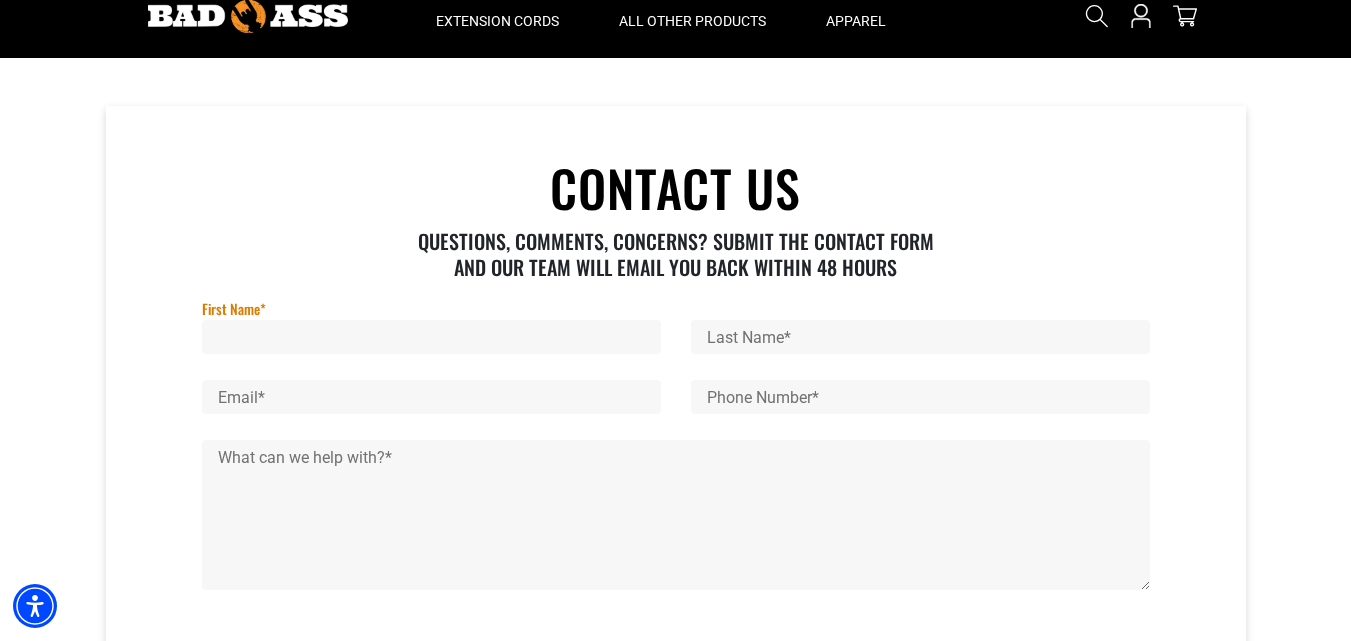 click on "[FIRST] *" at bounding box center (431, 337) 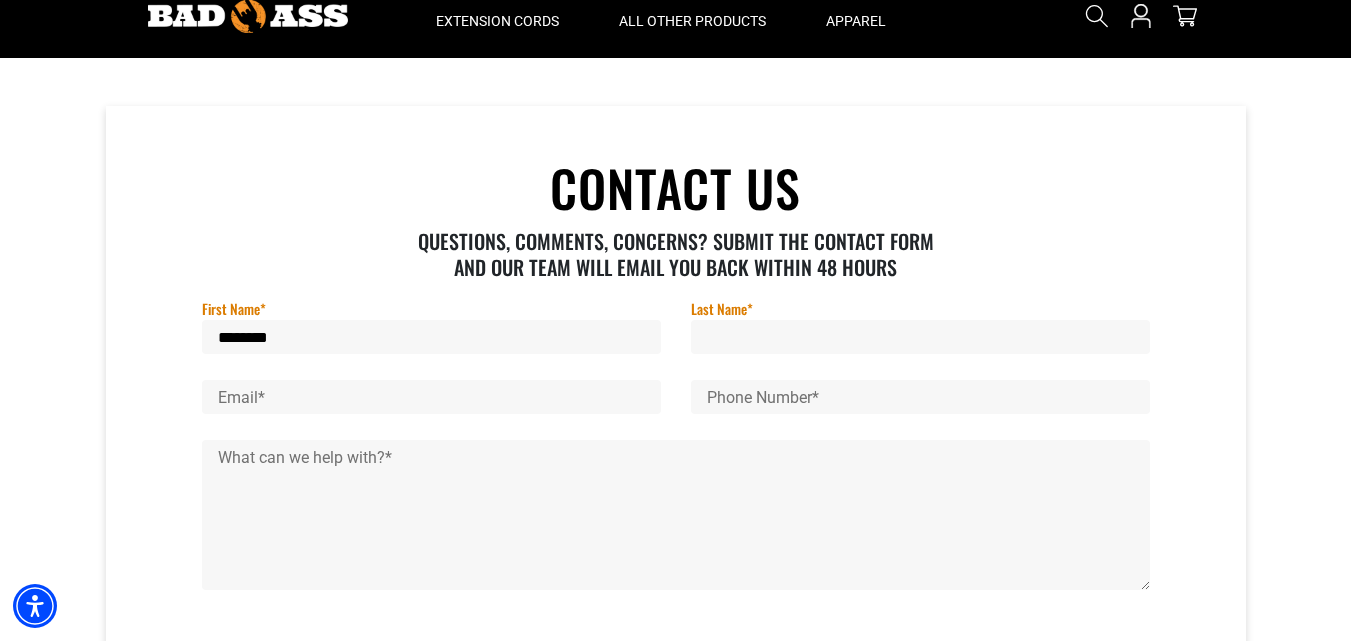 click on "[LAST] *" at bounding box center (920, 337) 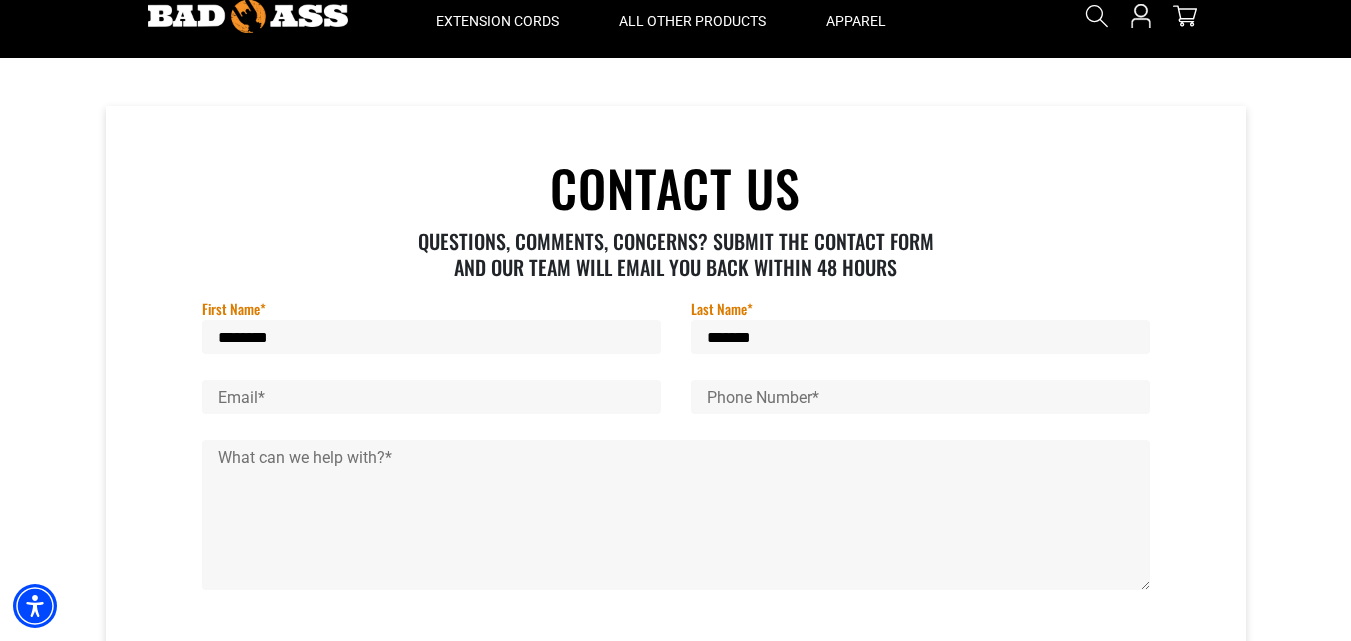 type on "*******" 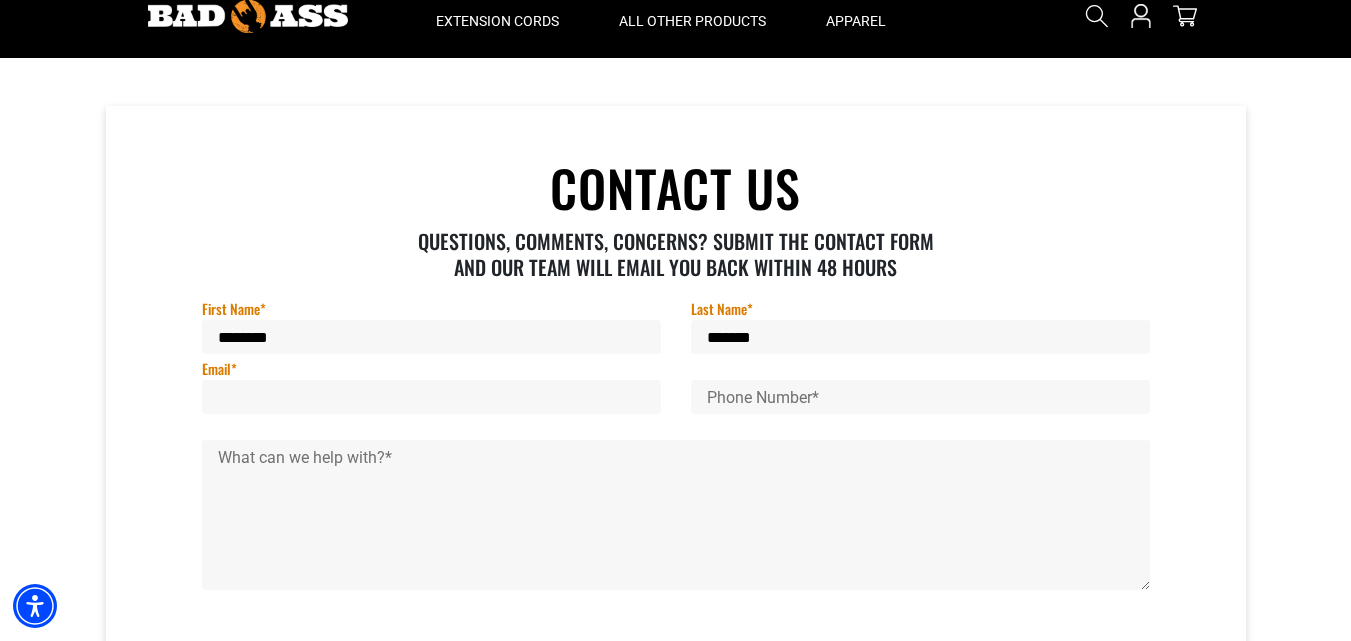 click on "[EMAIL] *" at bounding box center [431, 397] 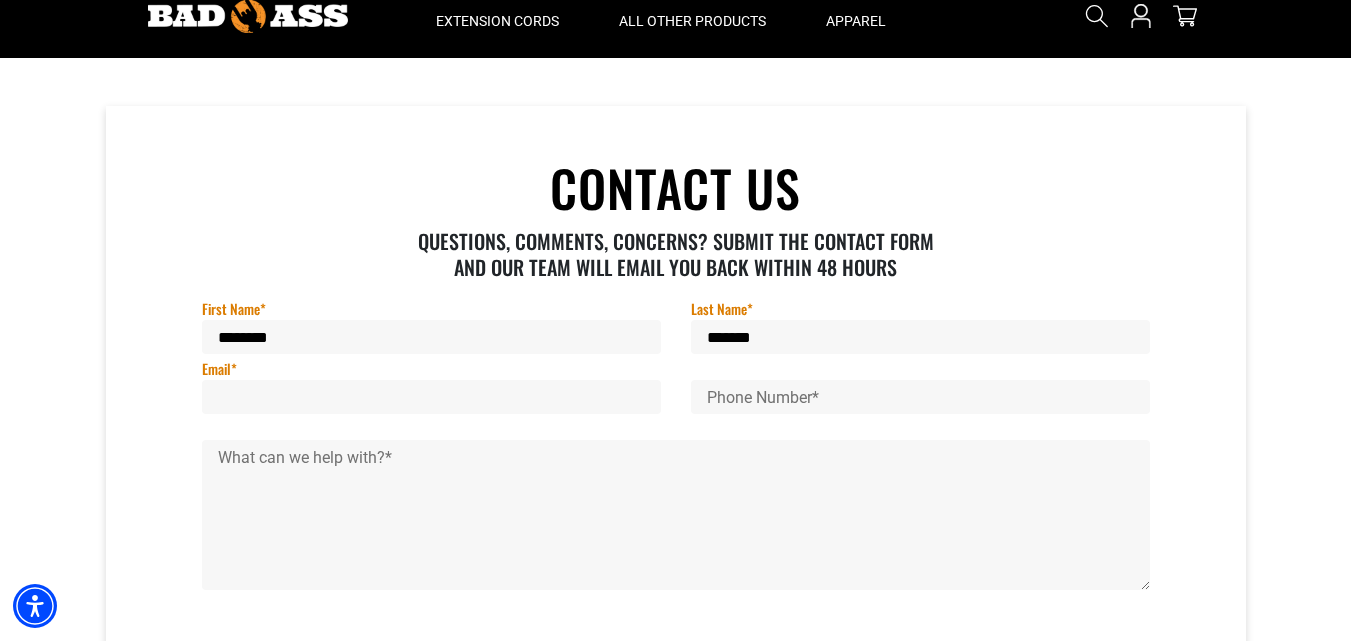 type on "**********" 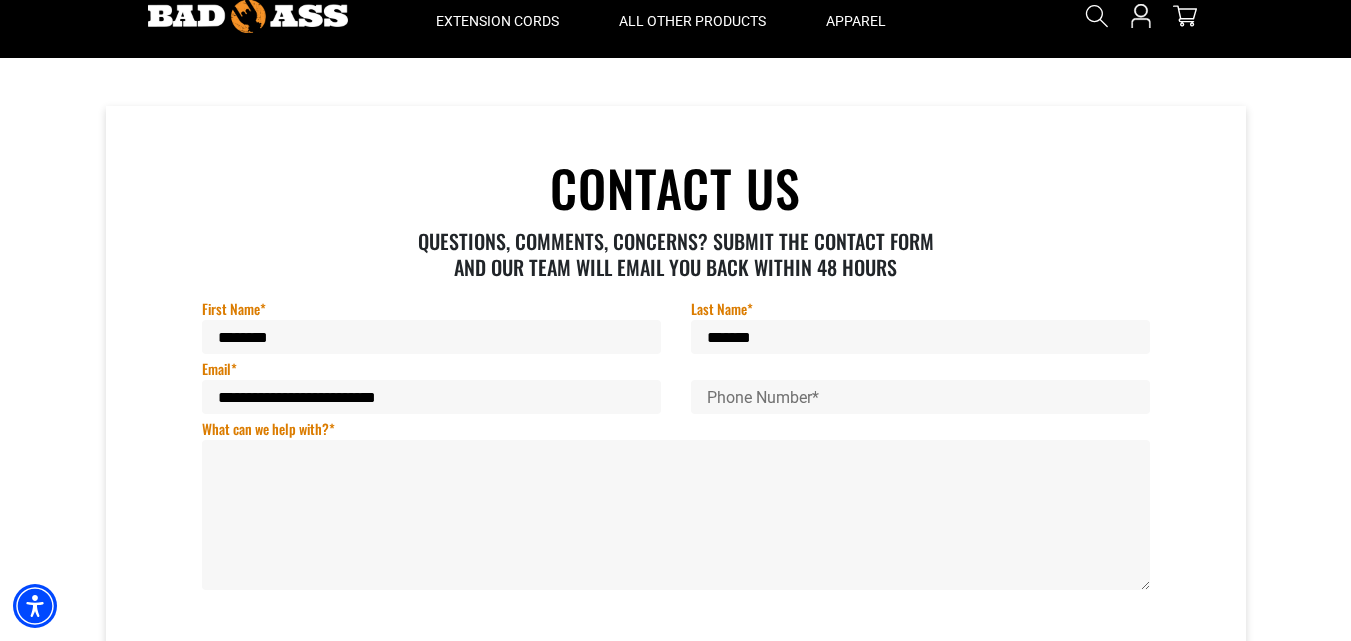 click on "What can we help with? *" at bounding box center (676, 515) 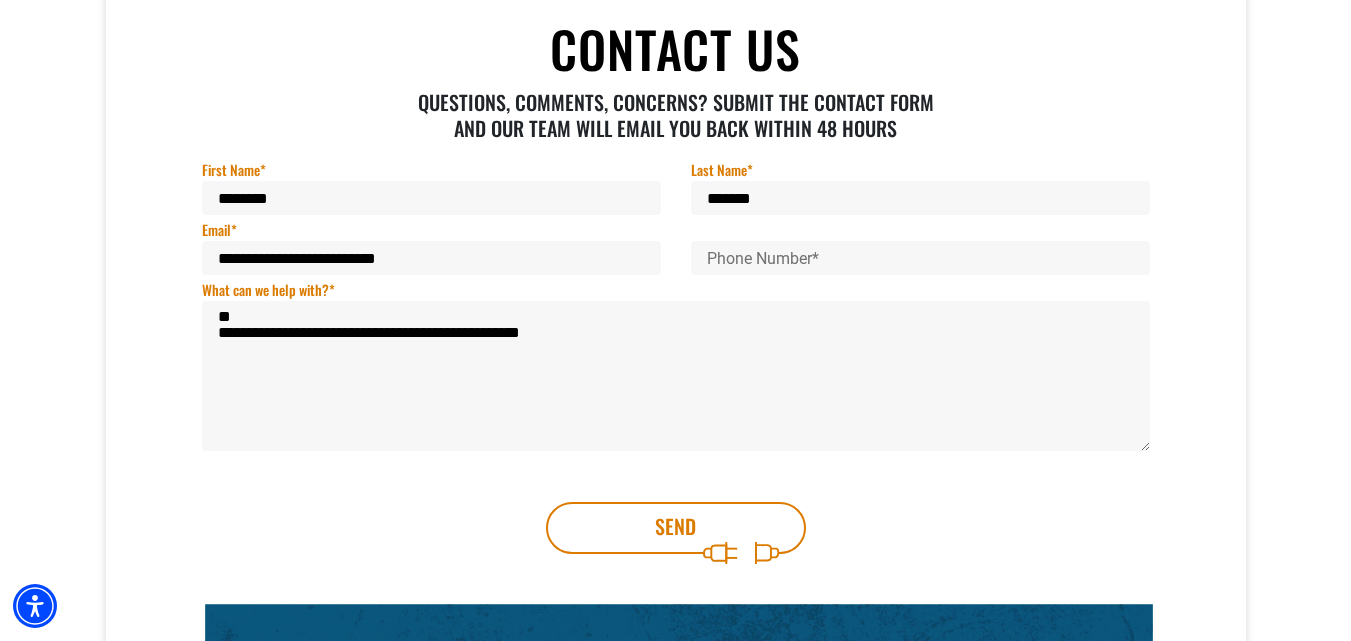 scroll, scrollTop: 217, scrollLeft: 0, axis: vertical 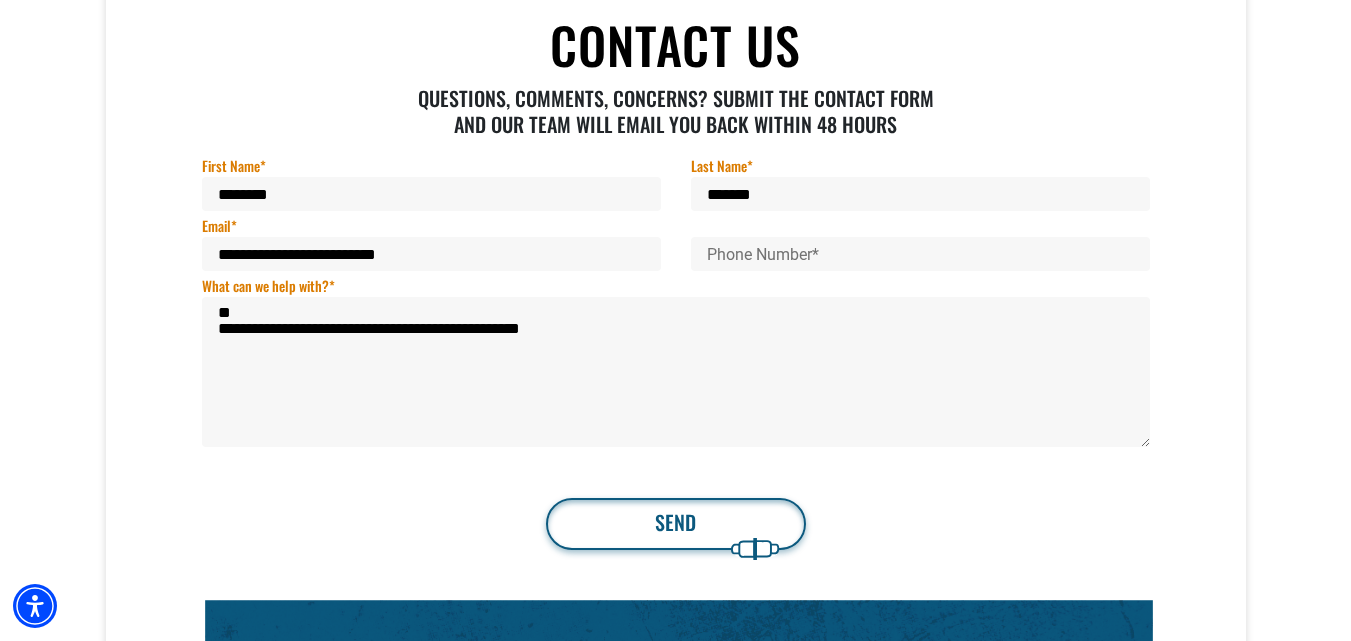 type on "**********" 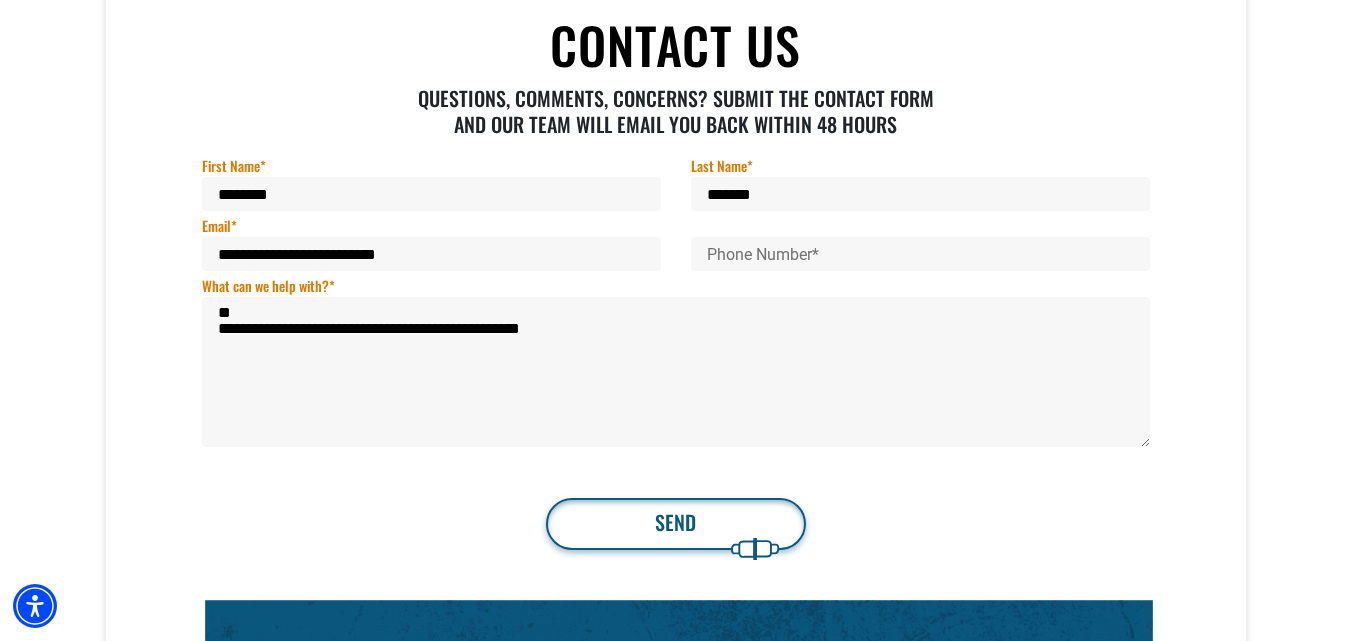click on "Send" at bounding box center (676, 524) 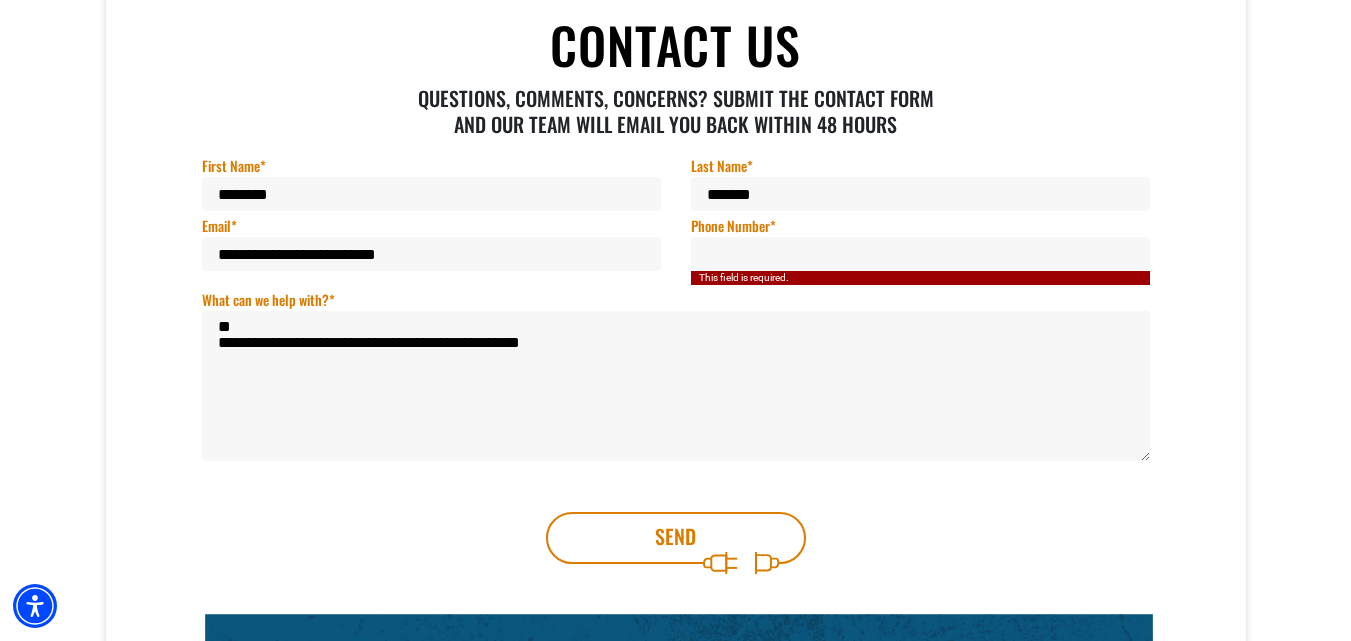click on "[PHONE] *" at bounding box center [920, 254] 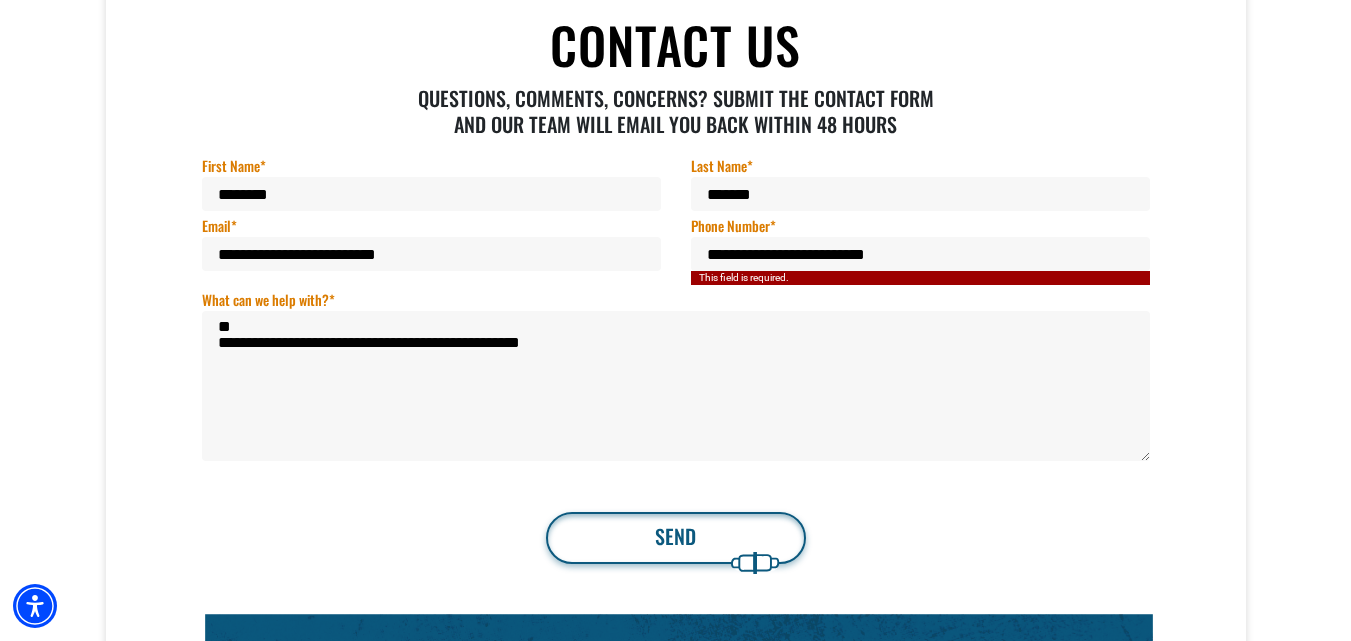 type on "**********" 